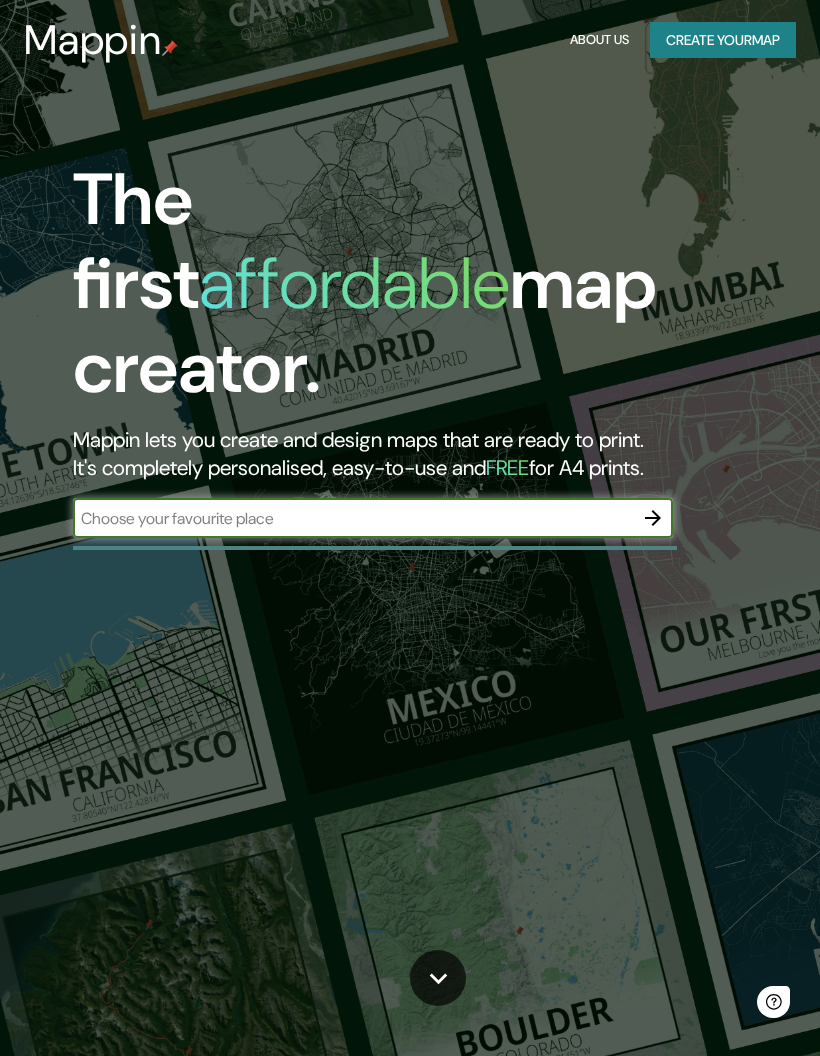 scroll, scrollTop: 0, scrollLeft: 0, axis: both 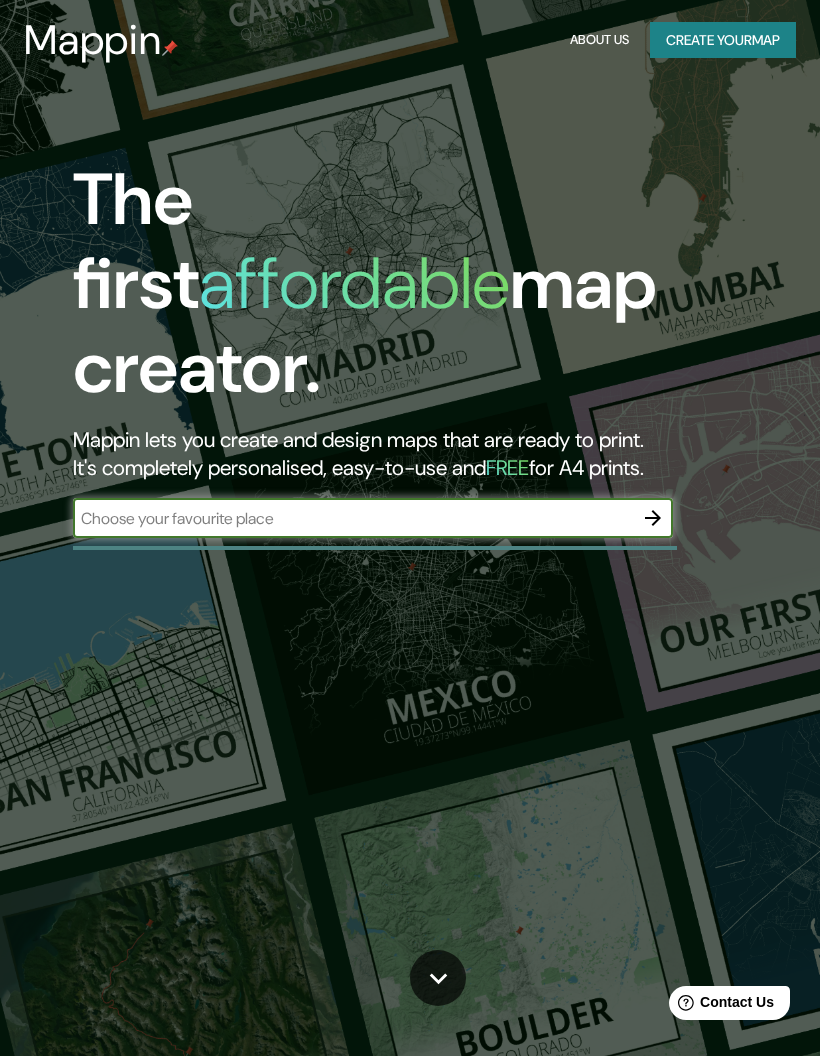 click at bounding box center (353, 518) 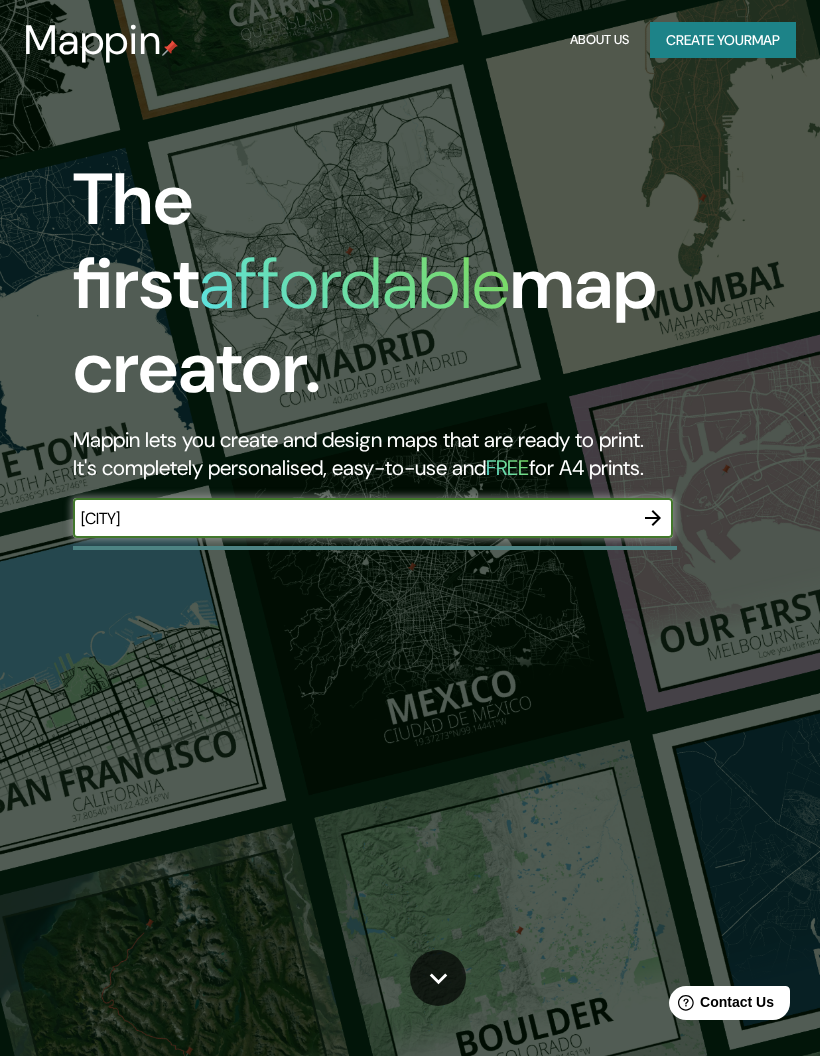 click at bounding box center [653, 518] 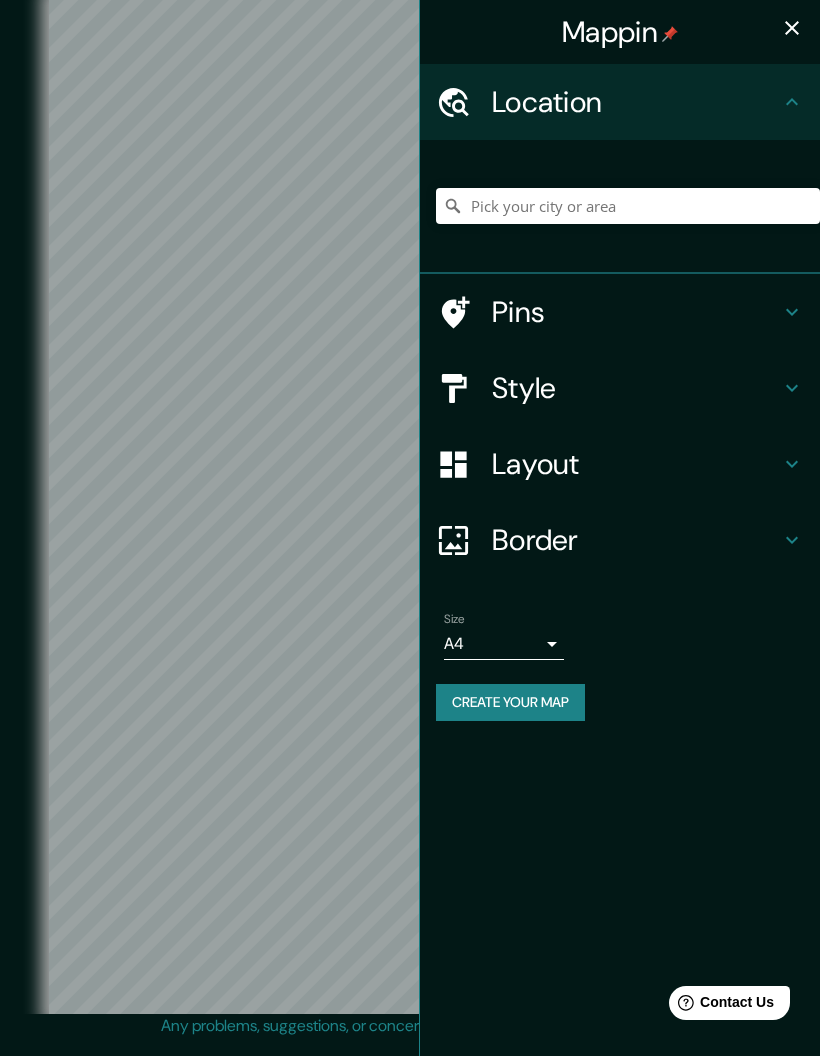 click at bounding box center [628, 206] 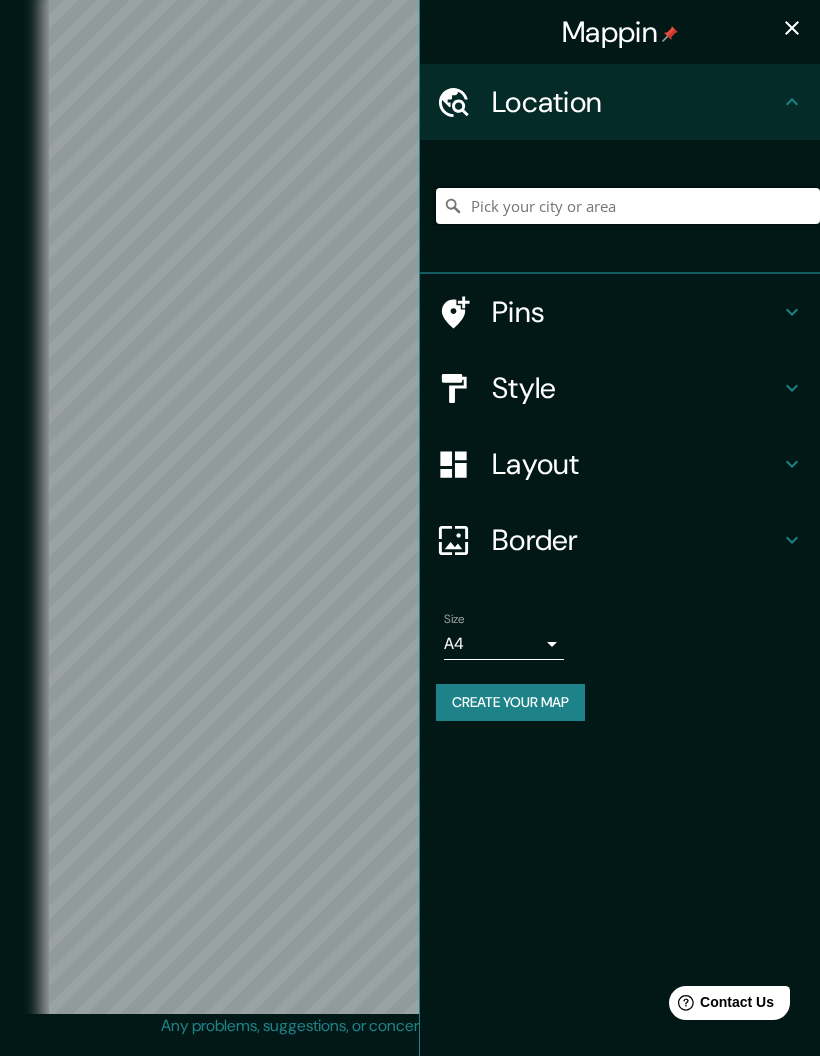 click at bounding box center [628, 206] 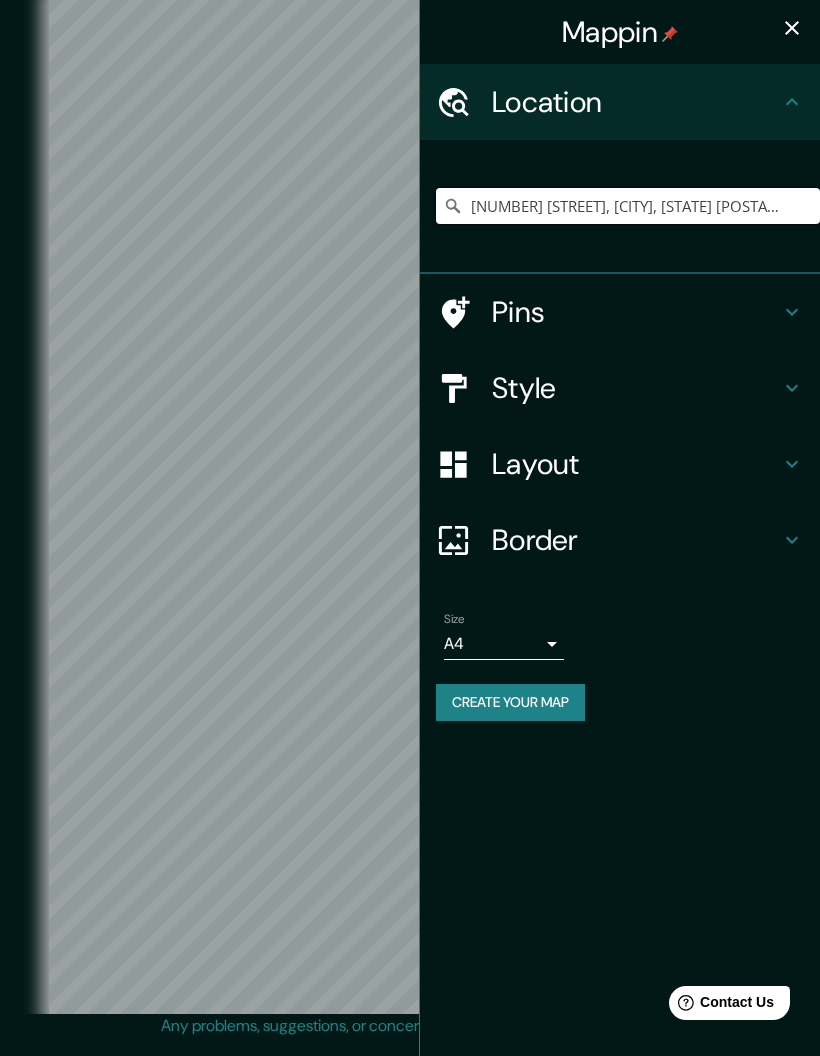 click on "[NUMBER] [STREET], [CITY], [STATE] [POSTAL_CODE], [COUNTRY]" at bounding box center [628, 206] 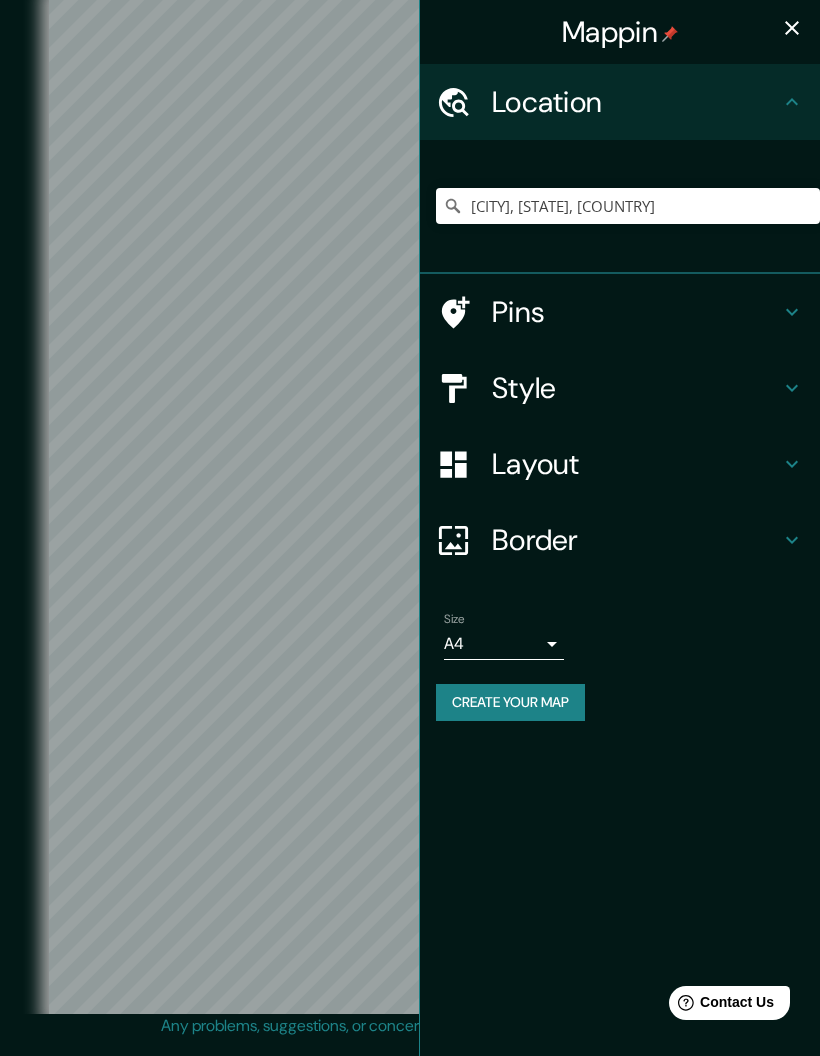 click on "Pins" at bounding box center [636, 102] 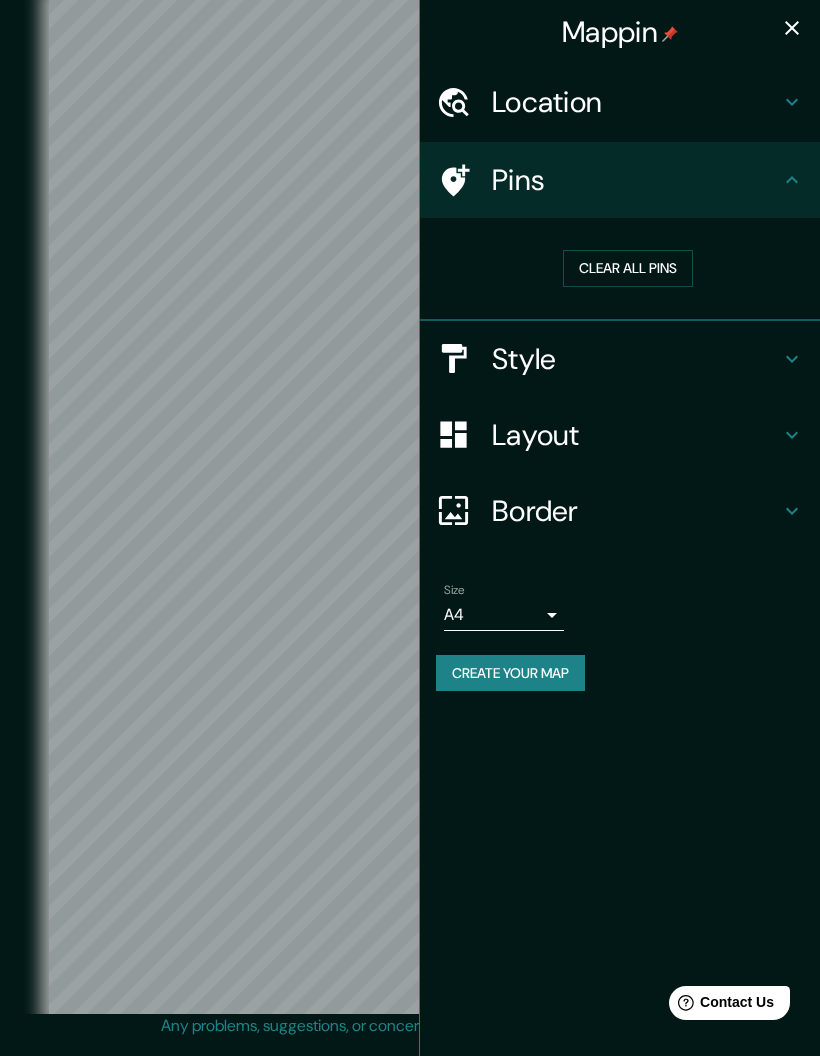 click on "Style" at bounding box center (636, 102) 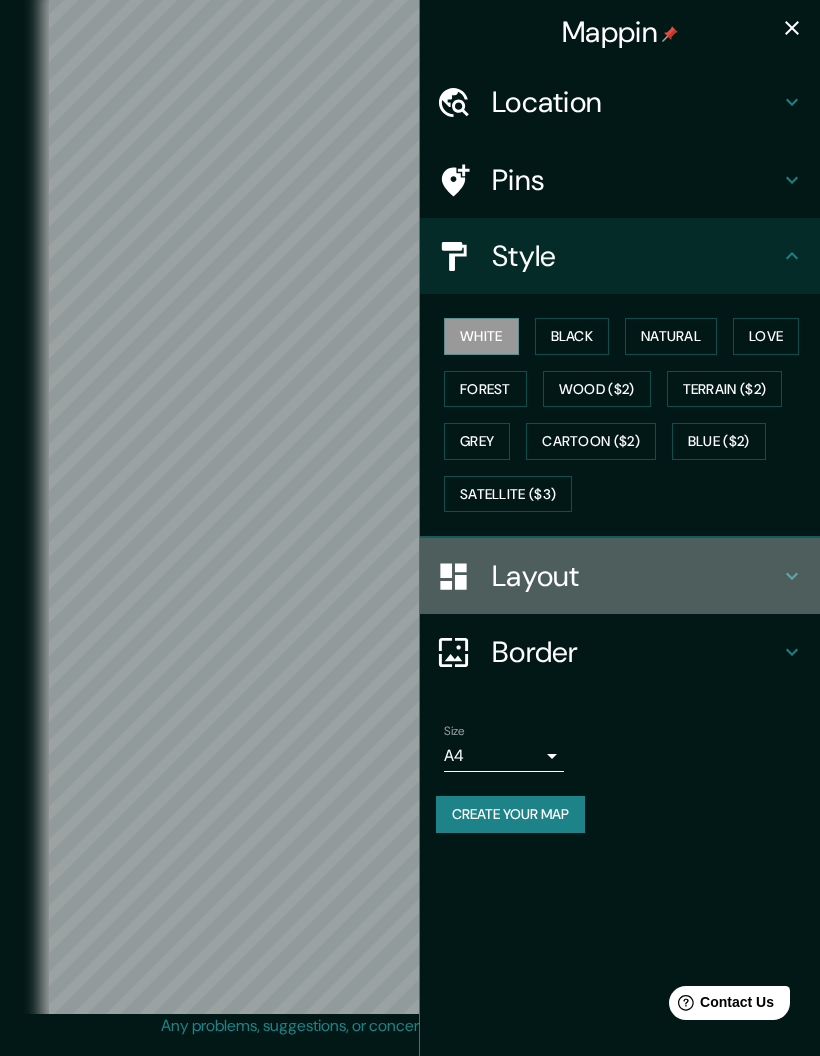 click on "Layout" at bounding box center [636, 102] 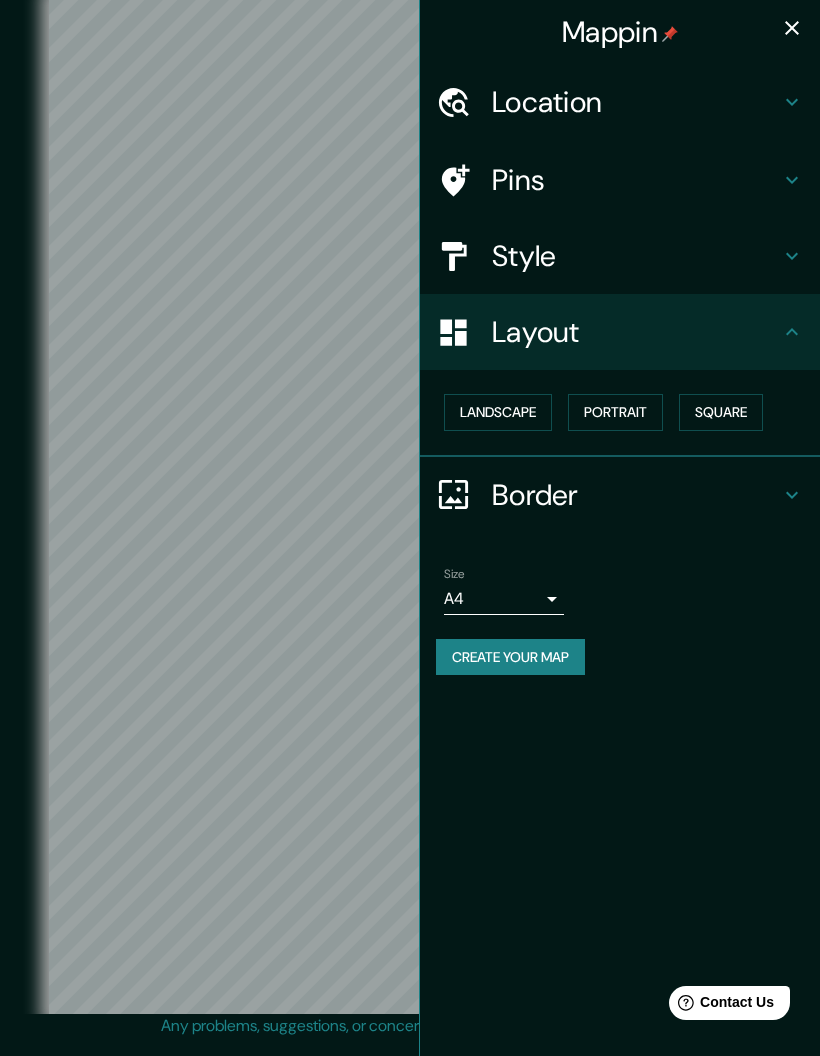 click on "Border" at bounding box center [636, 102] 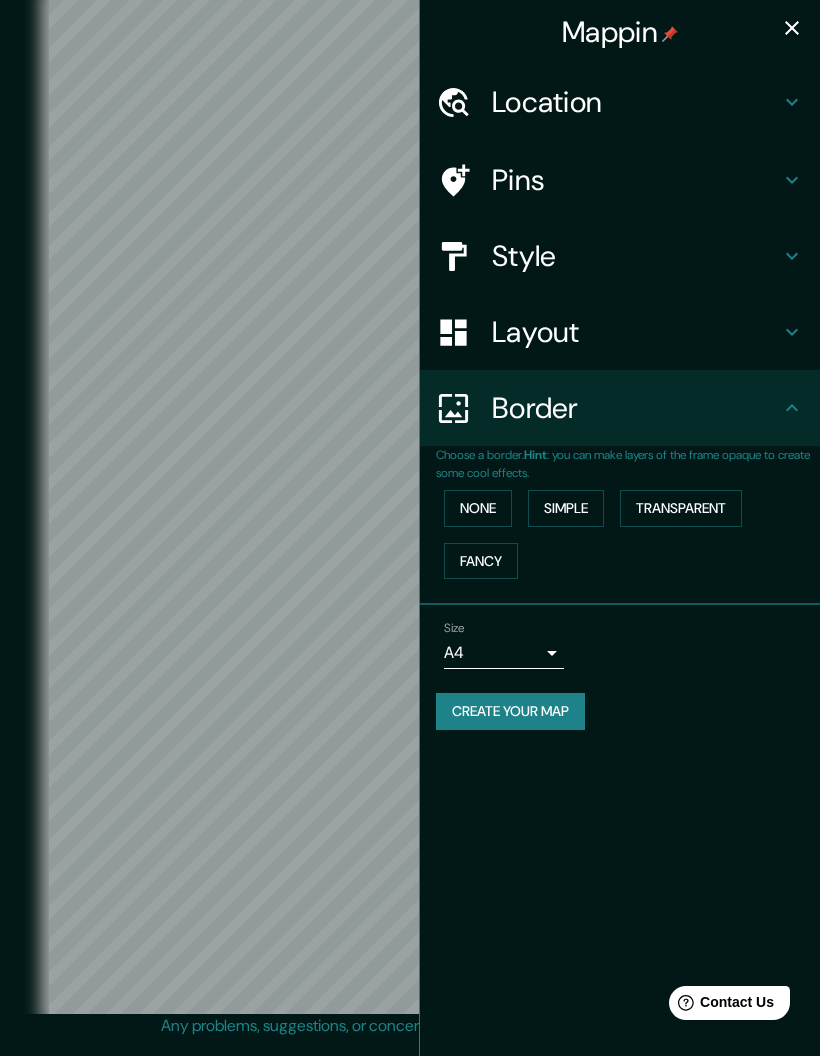 click on "Pins" at bounding box center (636, 102) 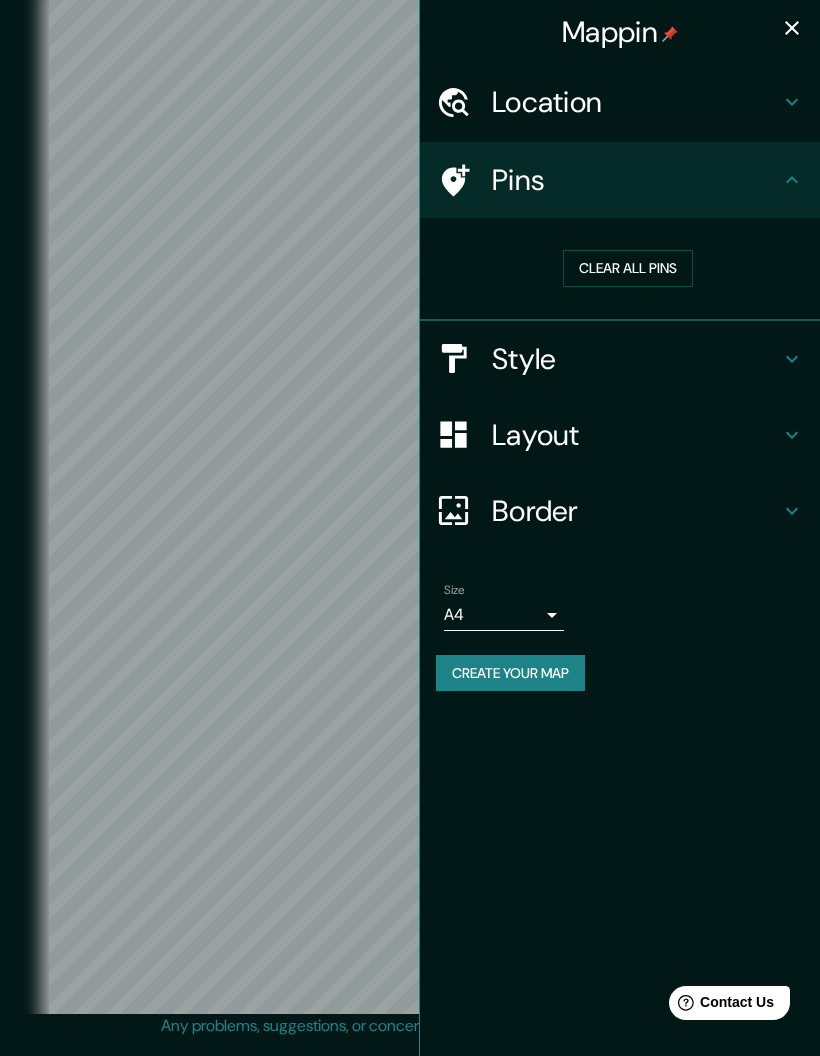 click at bounding box center (792, 180) 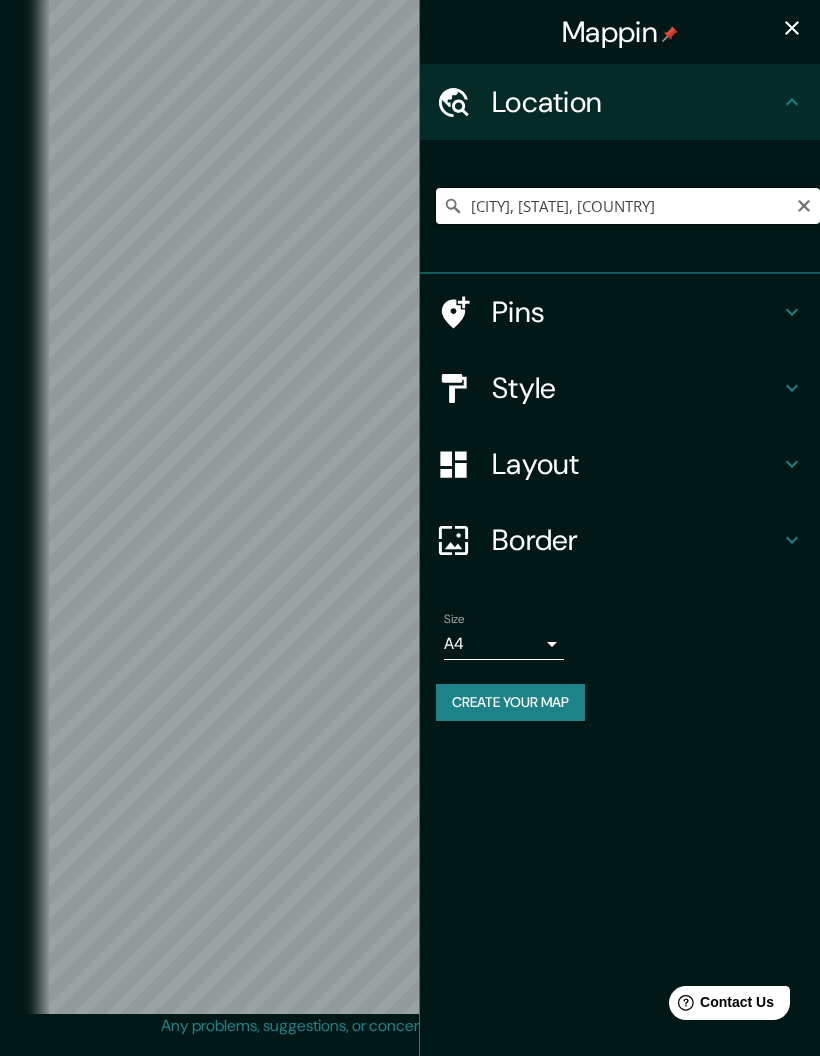 click on "[CITY], [STATE], [COUNTRY]" at bounding box center (628, 206) 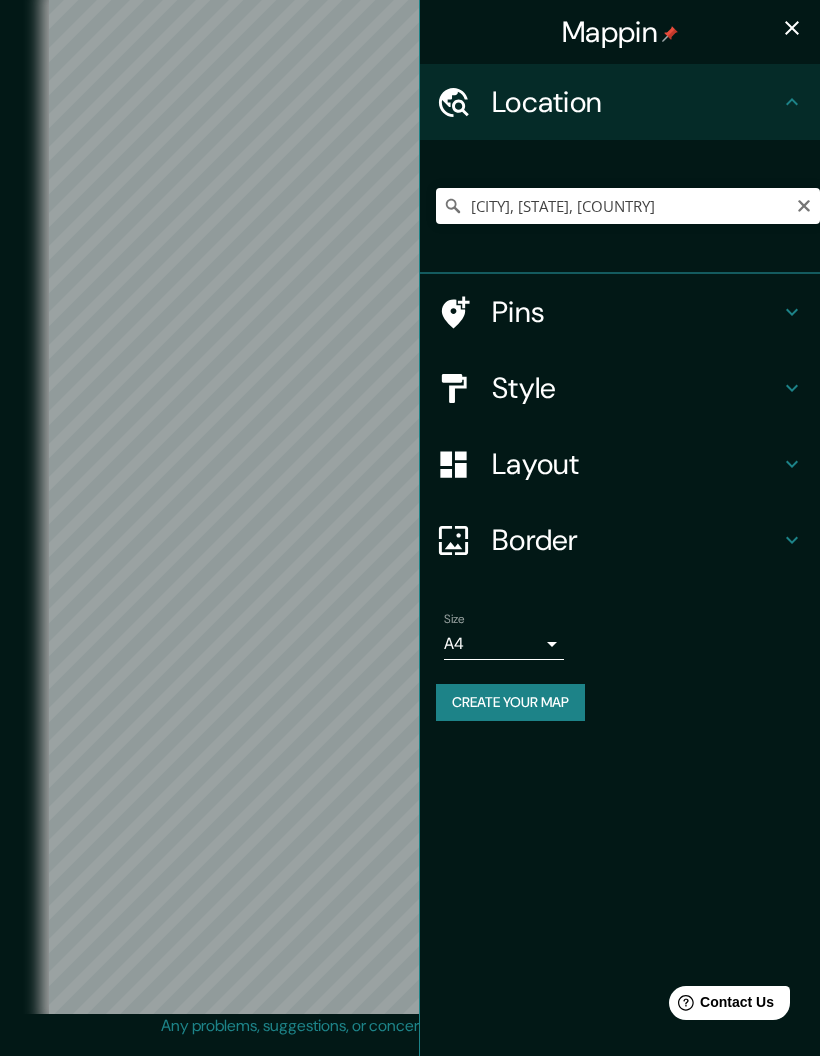 click at bounding box center [804, 206] 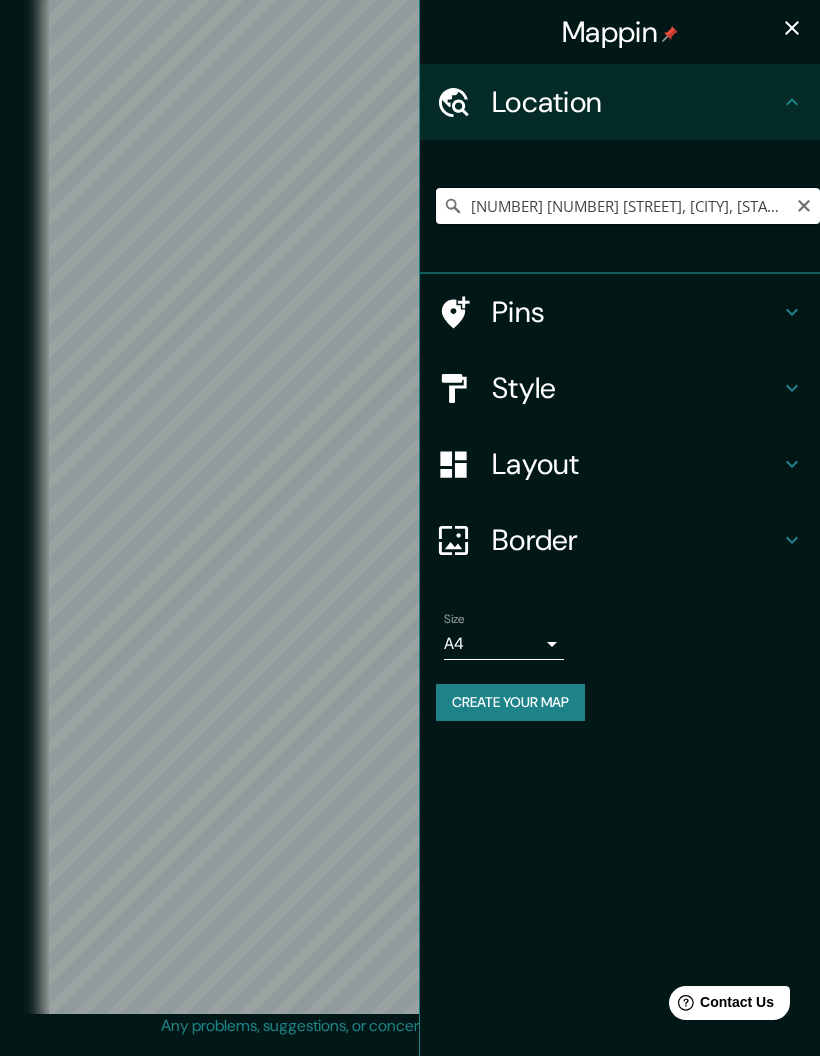 click on "[NUMBER] [NUMBER] [STREET], [CITY], [STATE] [POSTAL_CODE], [COUNTRY]" at bounding box center (628, 206) 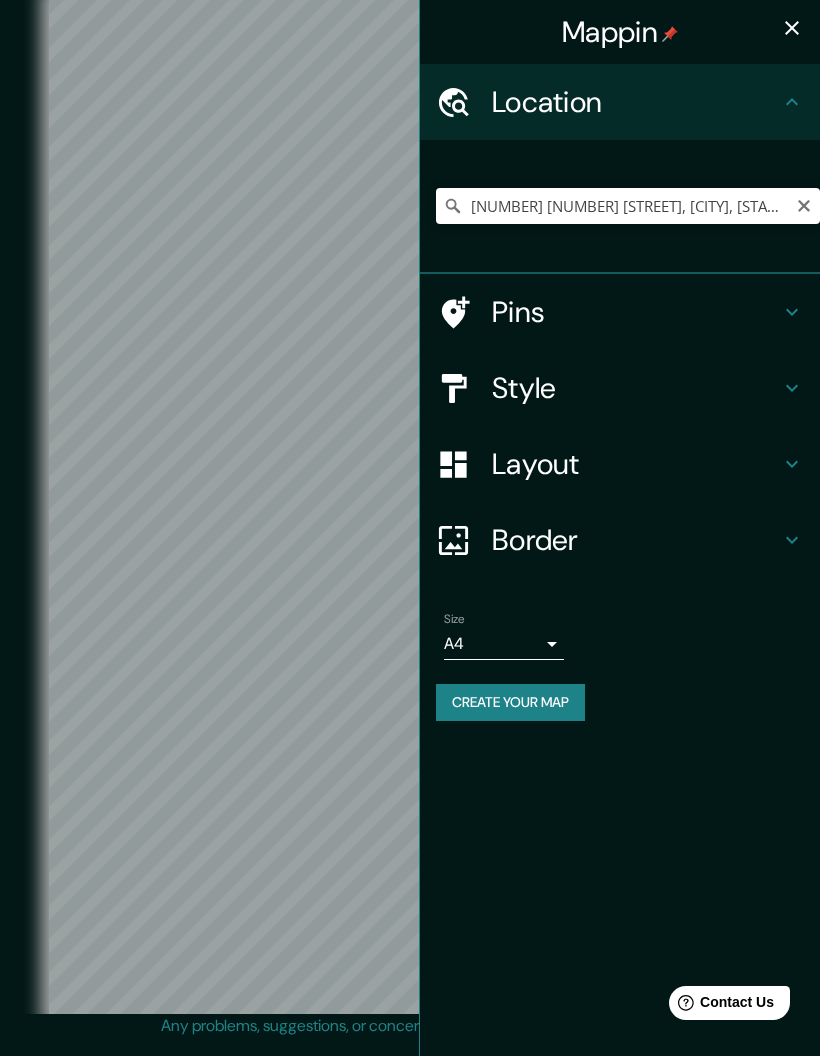 click on "Create your map" at bounding box center [510, 702] 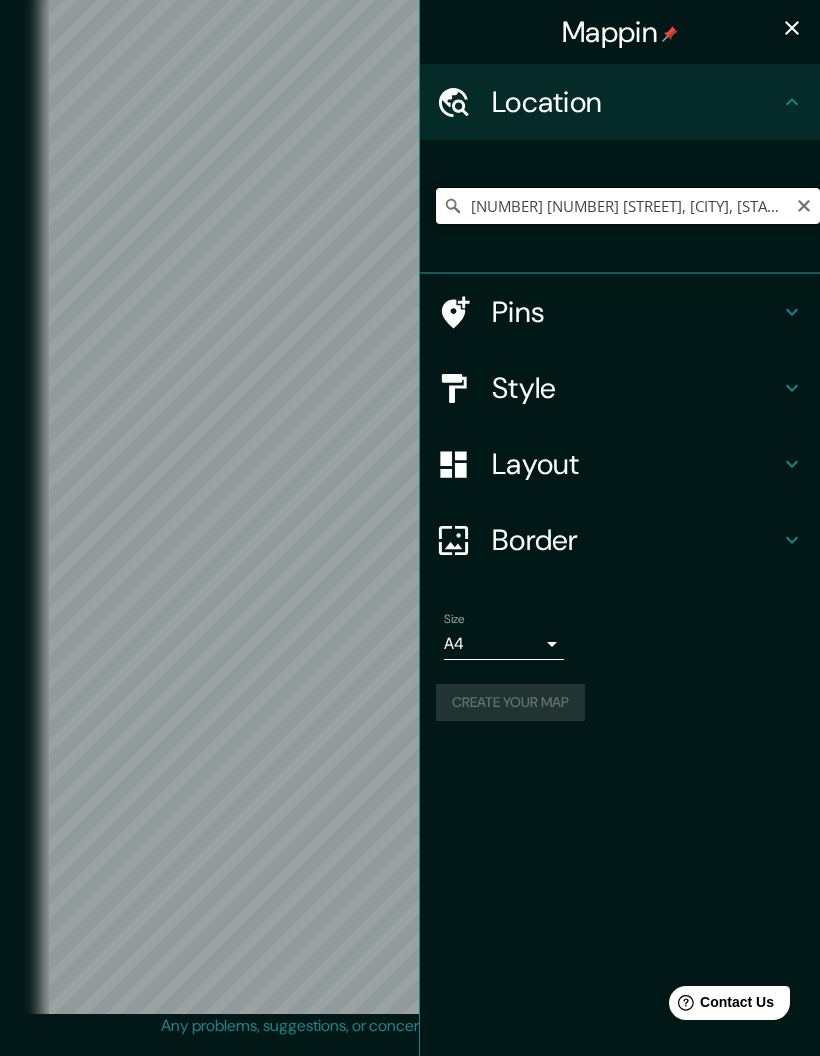click on "[NUMBER] [NUMBER] [STREET], [CITY], [STATE] [POSTAL_CODE], [COUNTRY]" at bounding box center [628, 206] 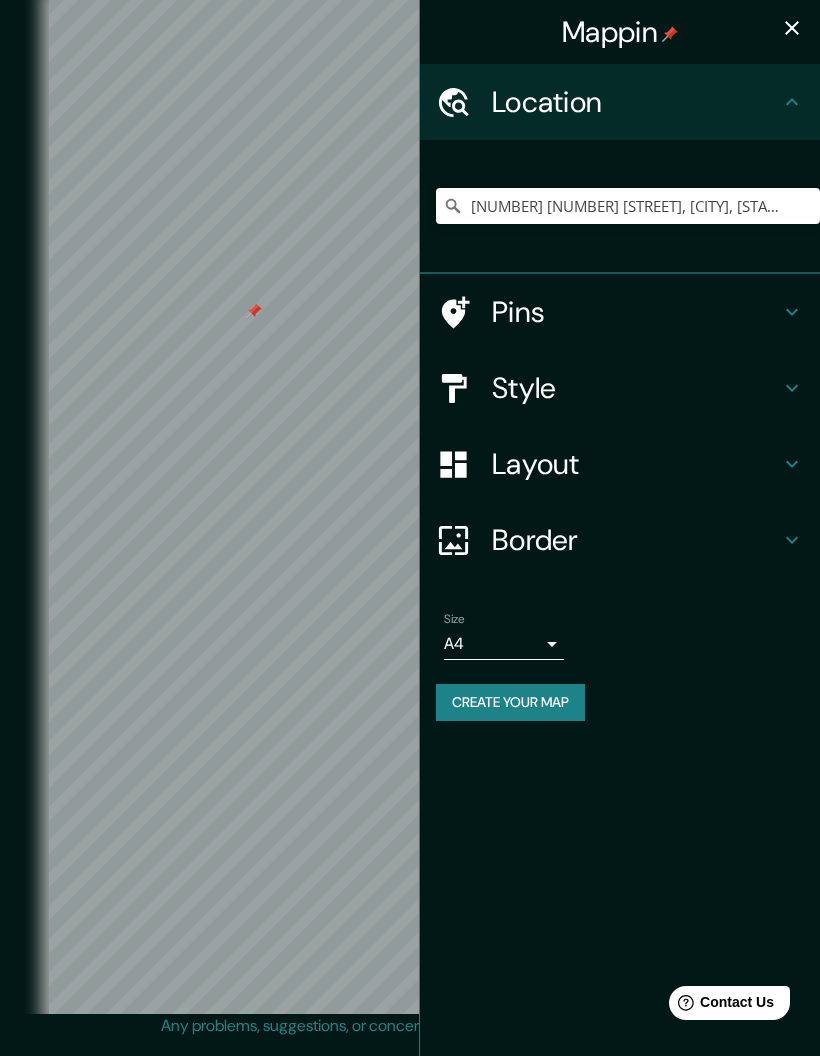 click at bounding box center (792, 28) 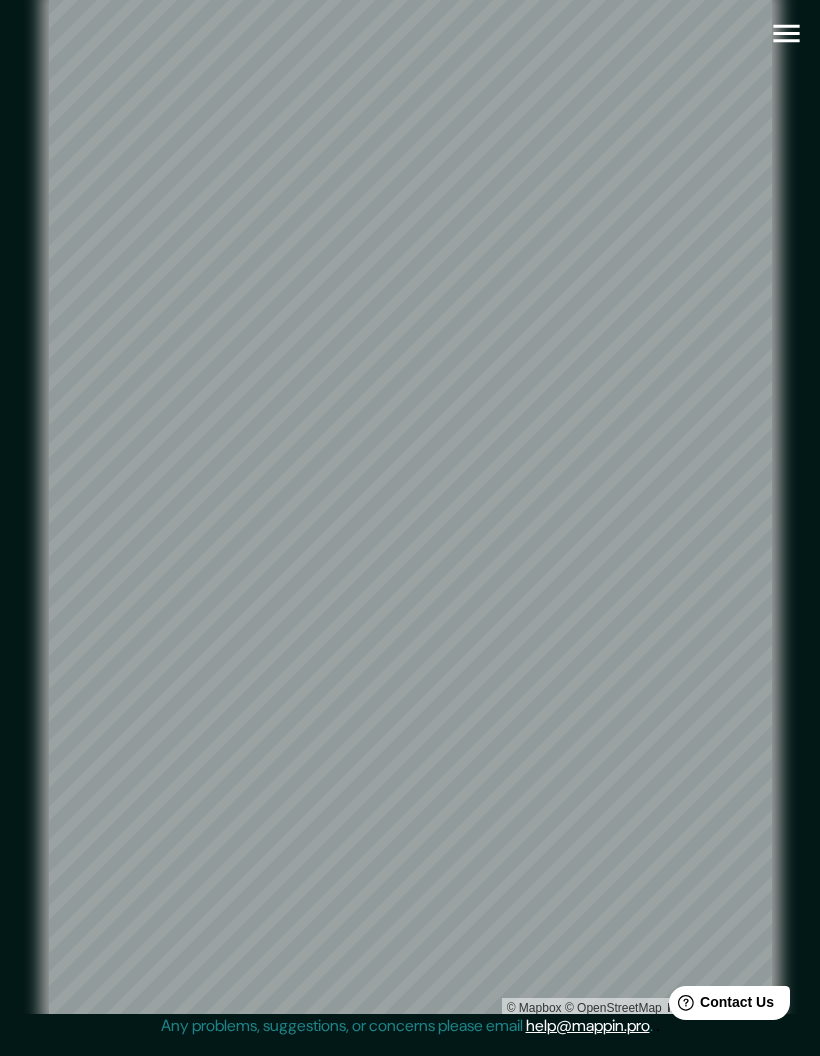 click at bounding box center [786, 33] 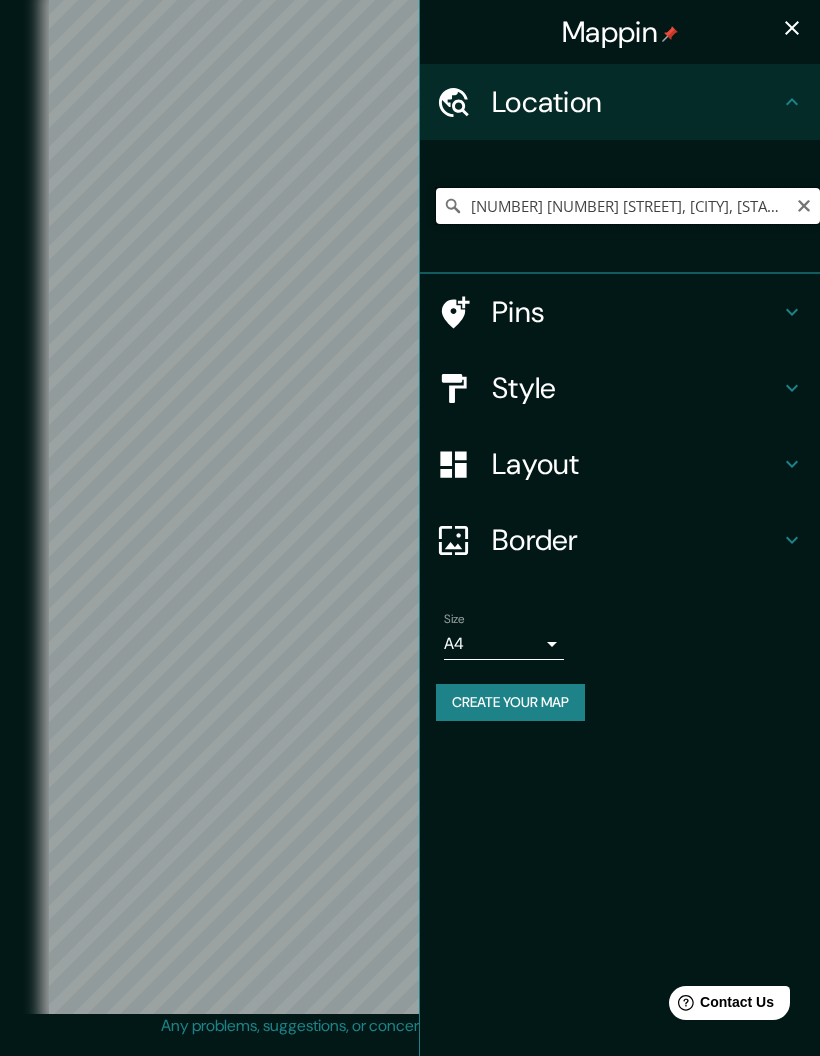 click on "[NUMBER] [NUMBER] [STREET], [CITY], [STATE] [POSTAL_CODE], [COUNTRY]" at bounding box center (628, 206) 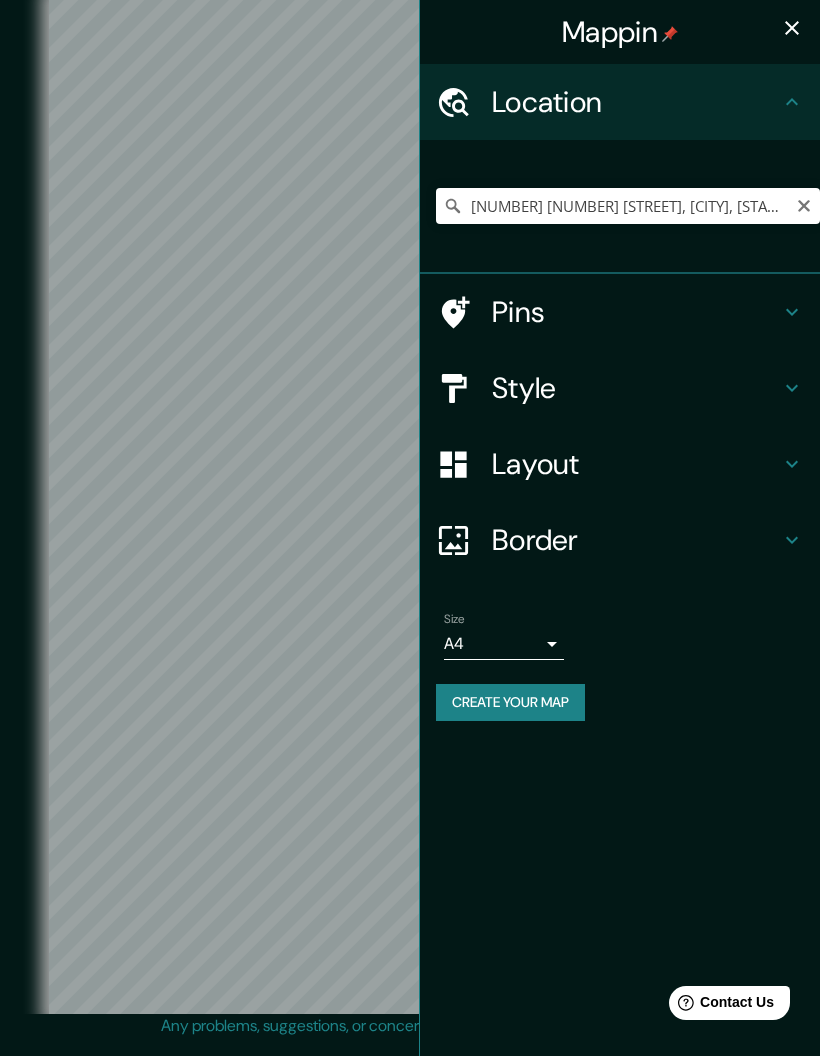click at bounding box center (804, 206) 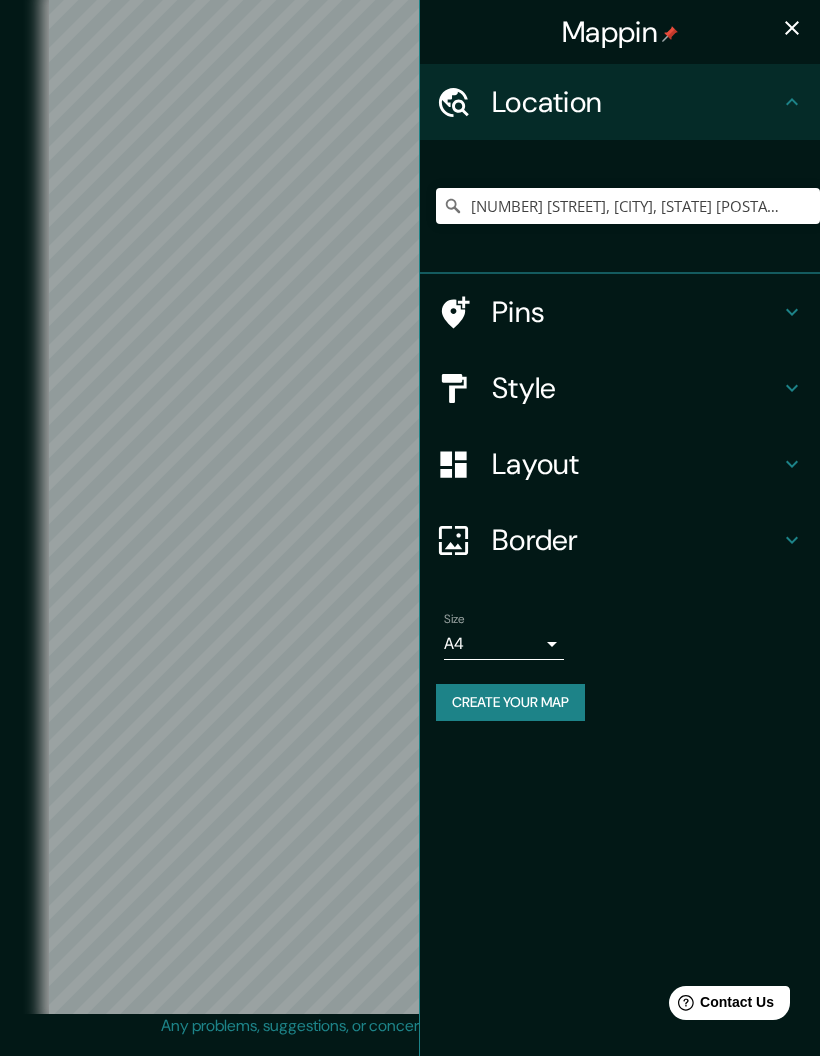 click on "Location" at bounding box center [620, 102] 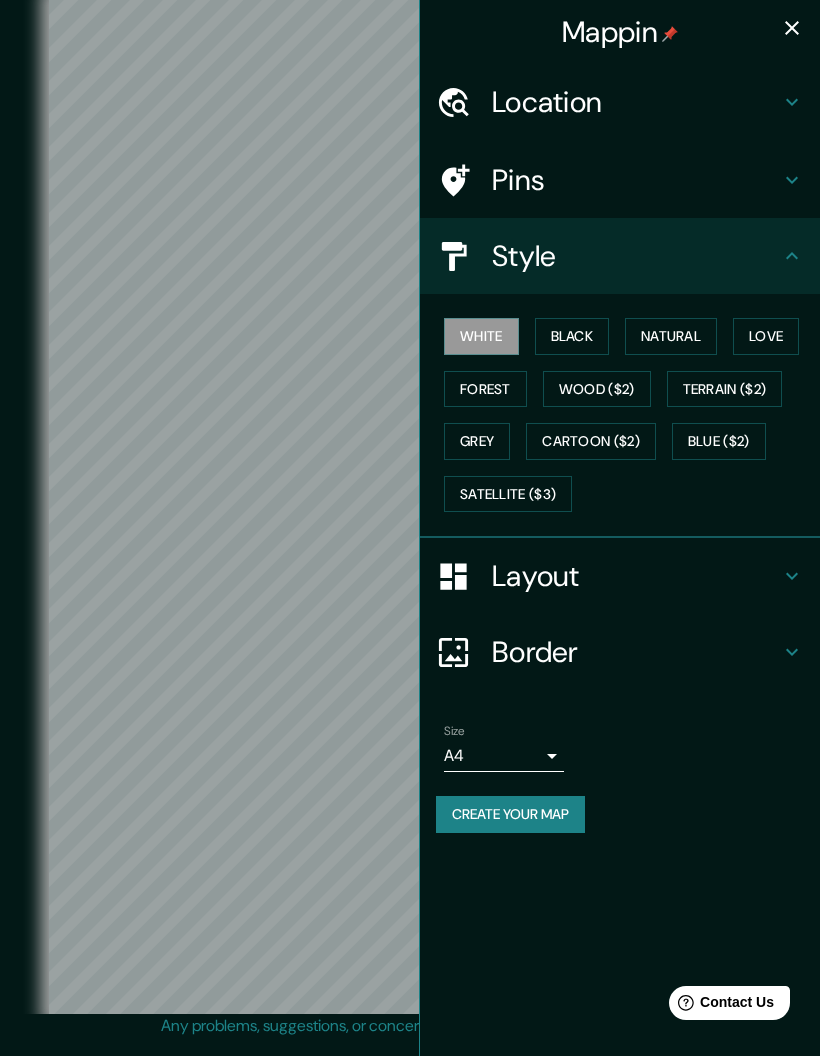 click on "Black" at bounding box center [572, 336] 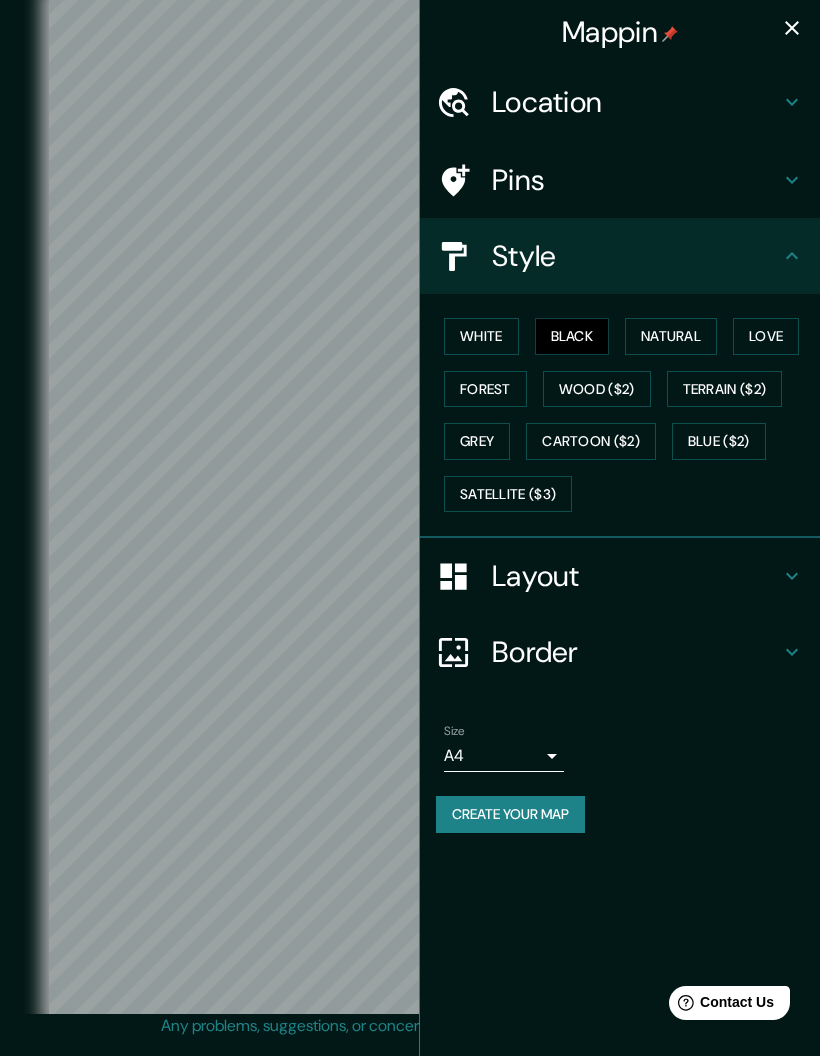 click on "Natural" at bounding box center (671, 336) 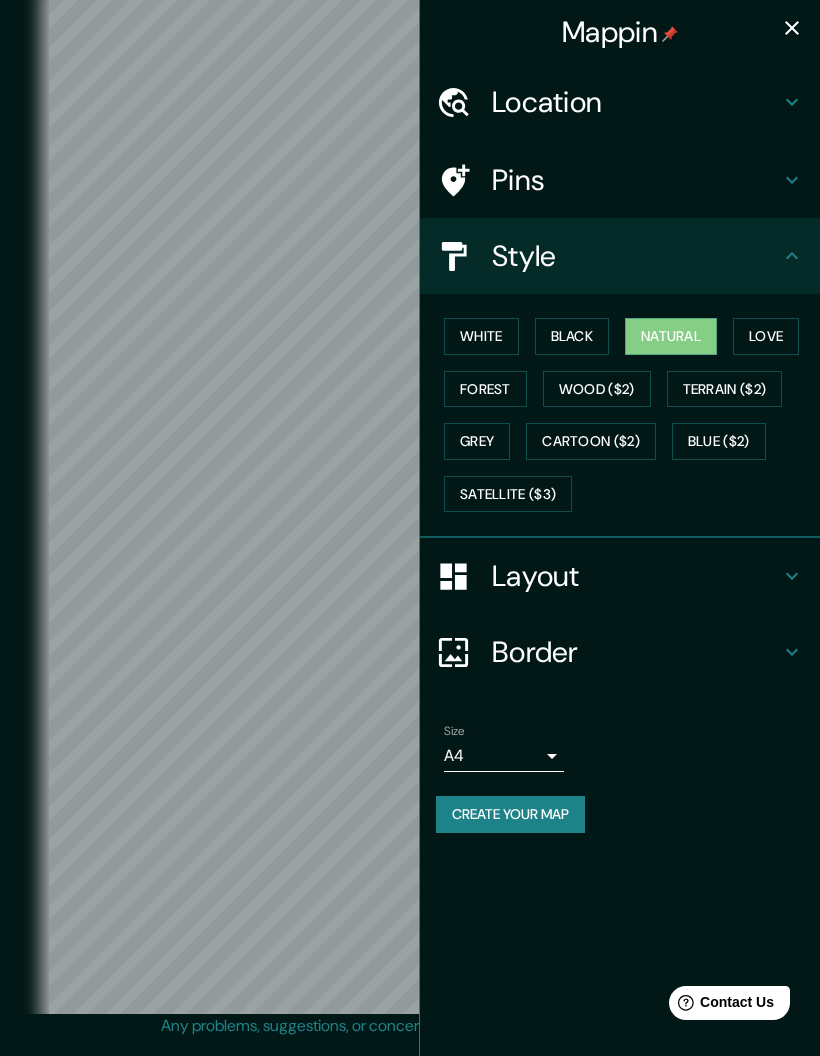 click on "Love" at bounding box center [766, 336] 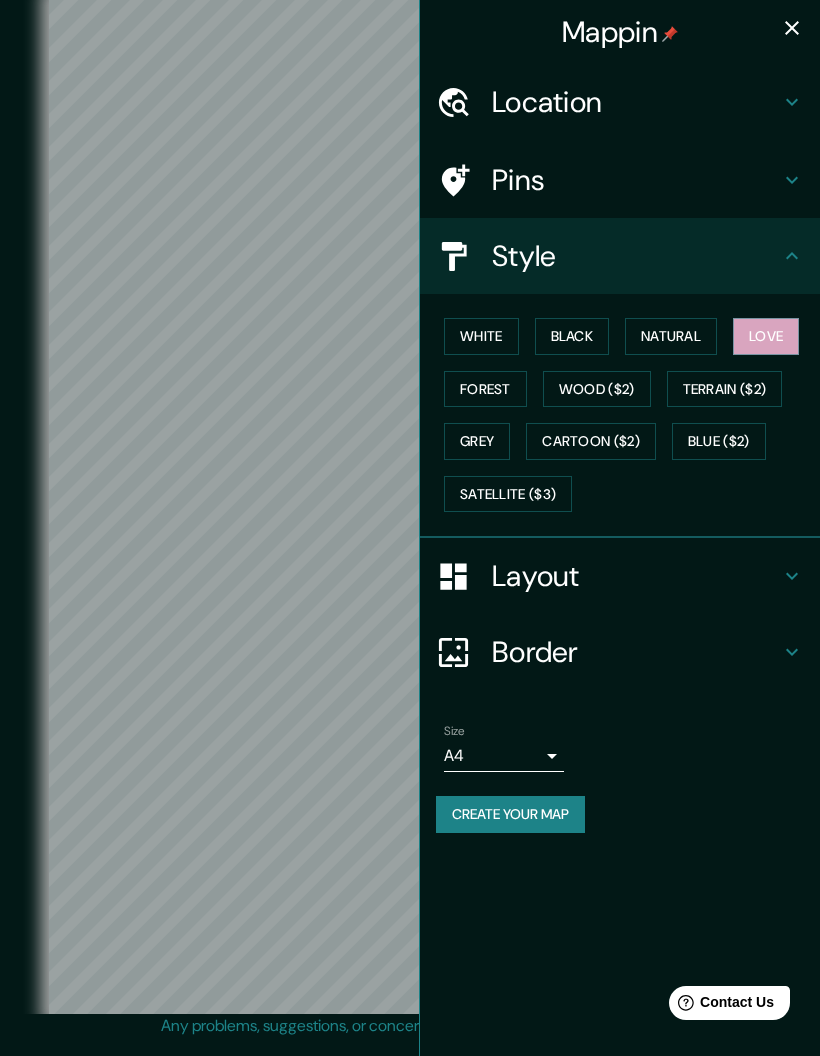 click on "Forest" at bounding box center [485, 389] 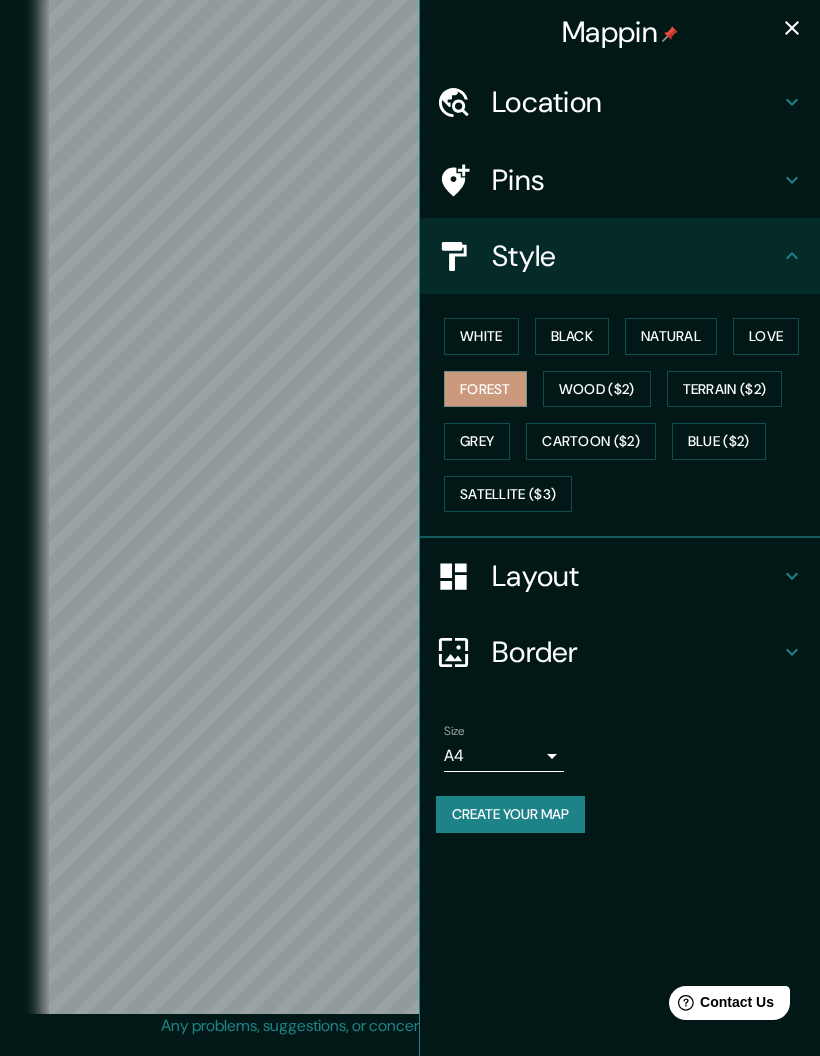 click on "Satellite ($3)" at bounding box center [508, 494] 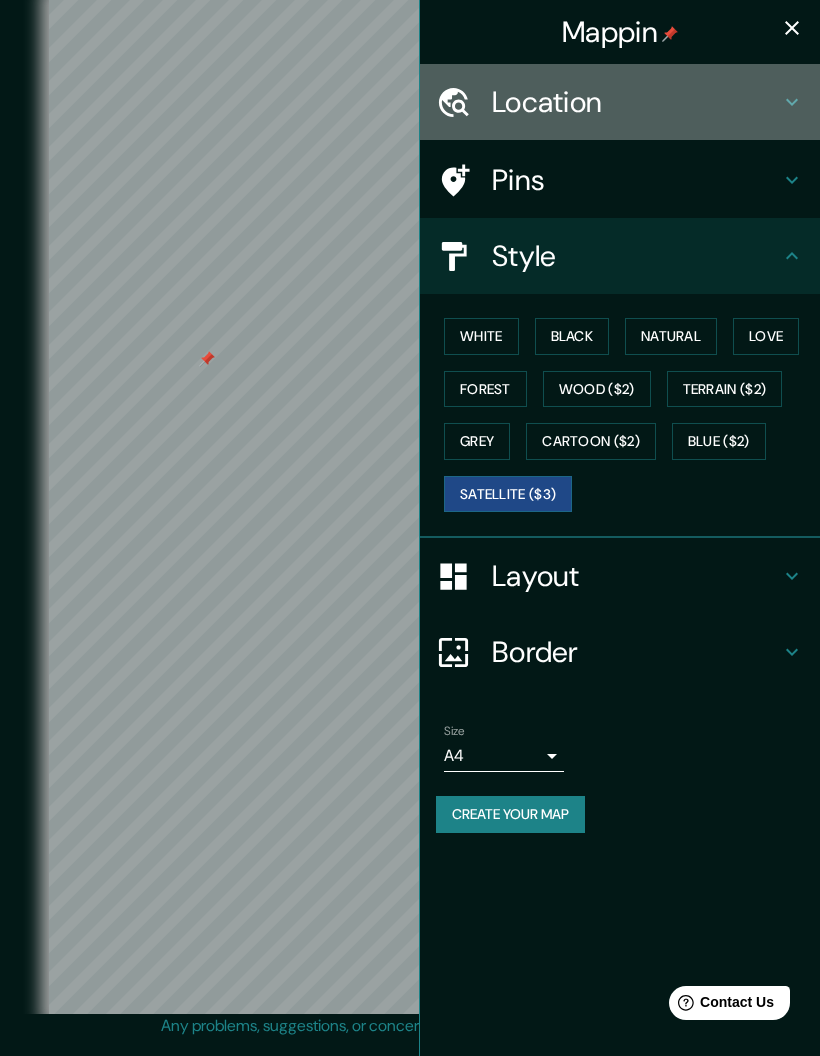 click on "Location" at bounding box center (636, 102) 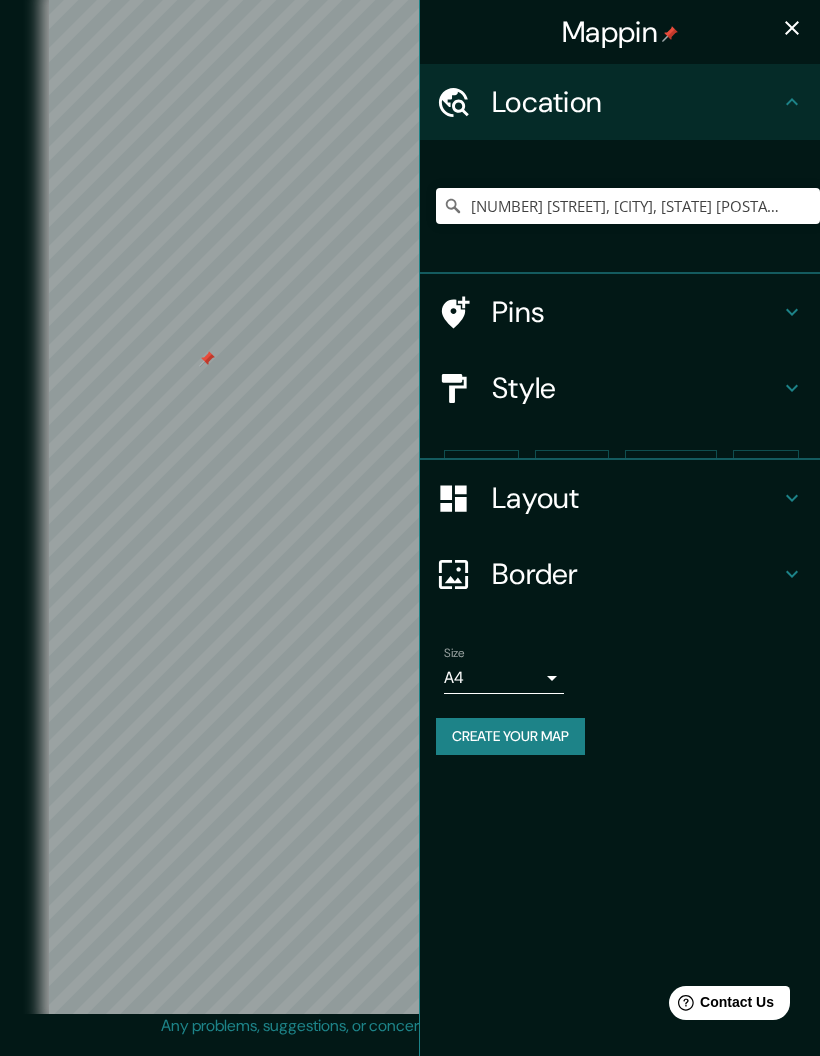 click on "Location" at bounding box center [636, 102] 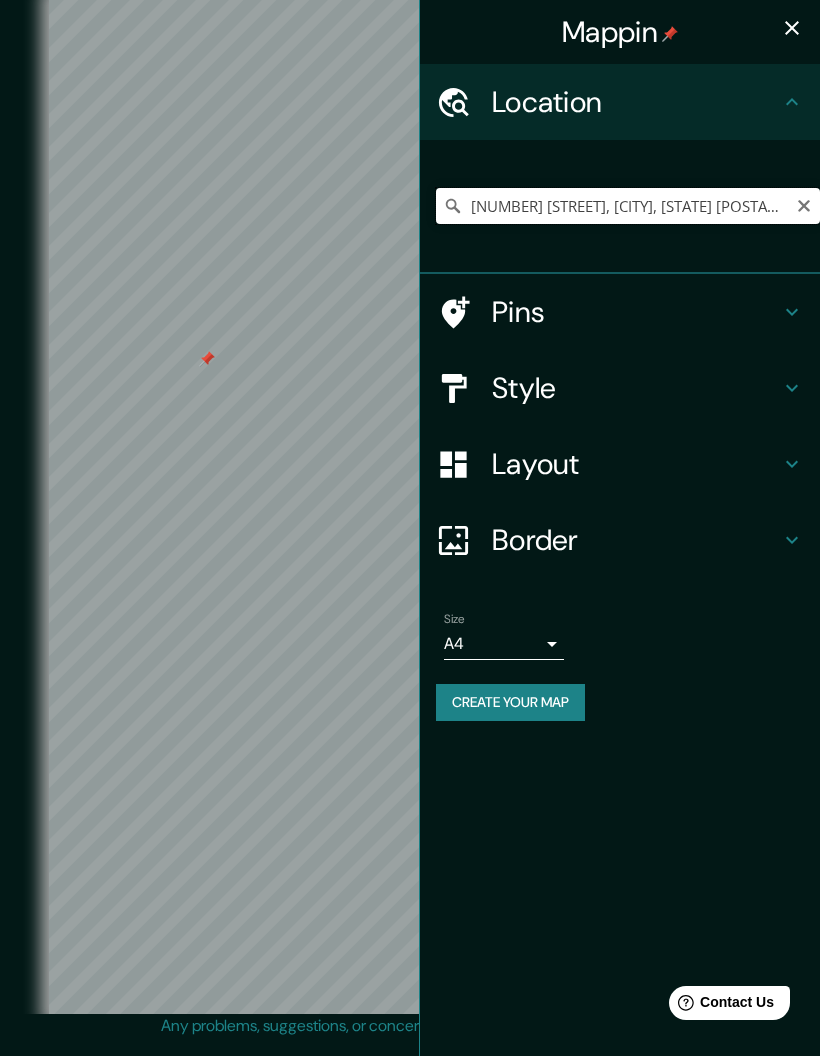 click on "[NUMBER] [STREET], [CITY], [STATE] [POSTAL_CODE], [COUNTRY]" at bounding box center [628, 206] 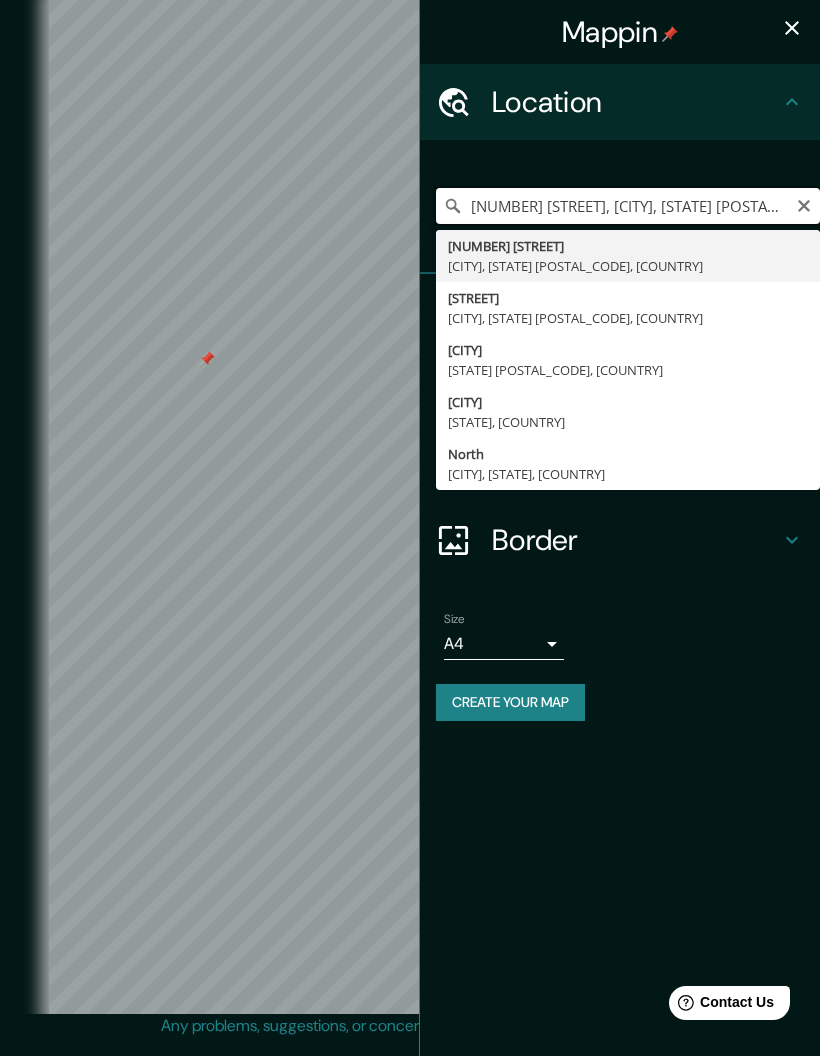 type on "[NUMBER] [STREET], [CITY], [STATE] [POSTAL_CODE], [COUNTRY]" 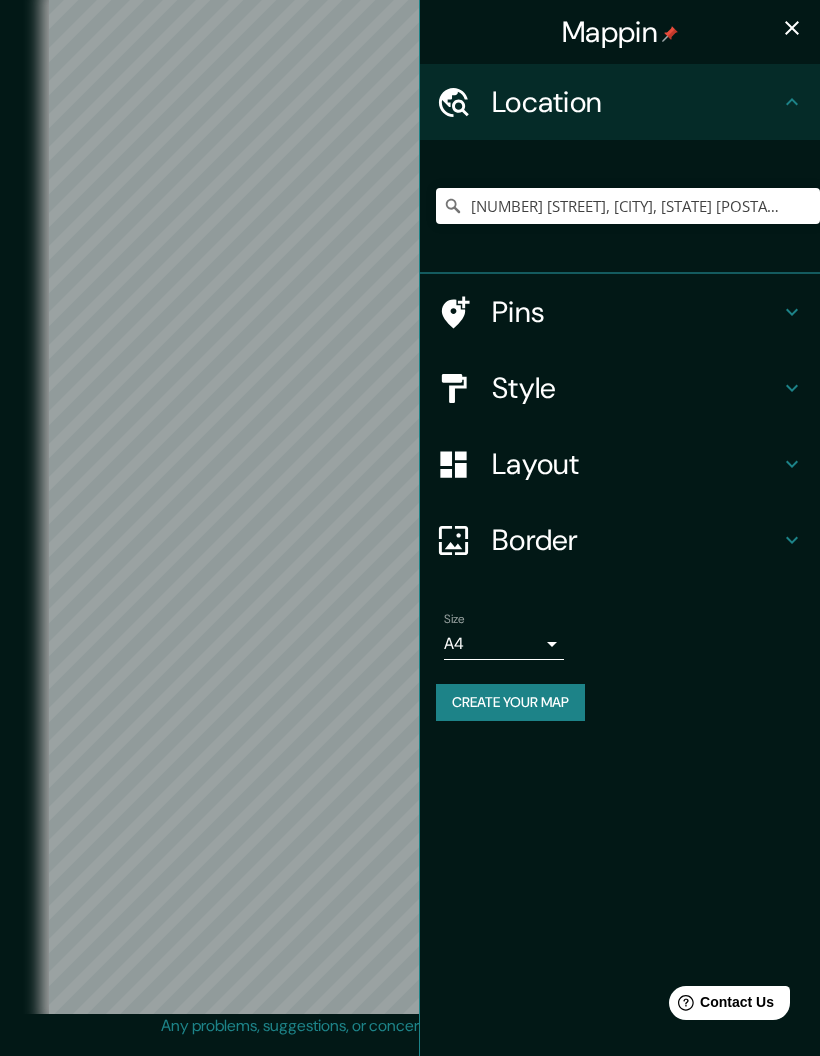 click on "Style" at bounding box center [636, 102] 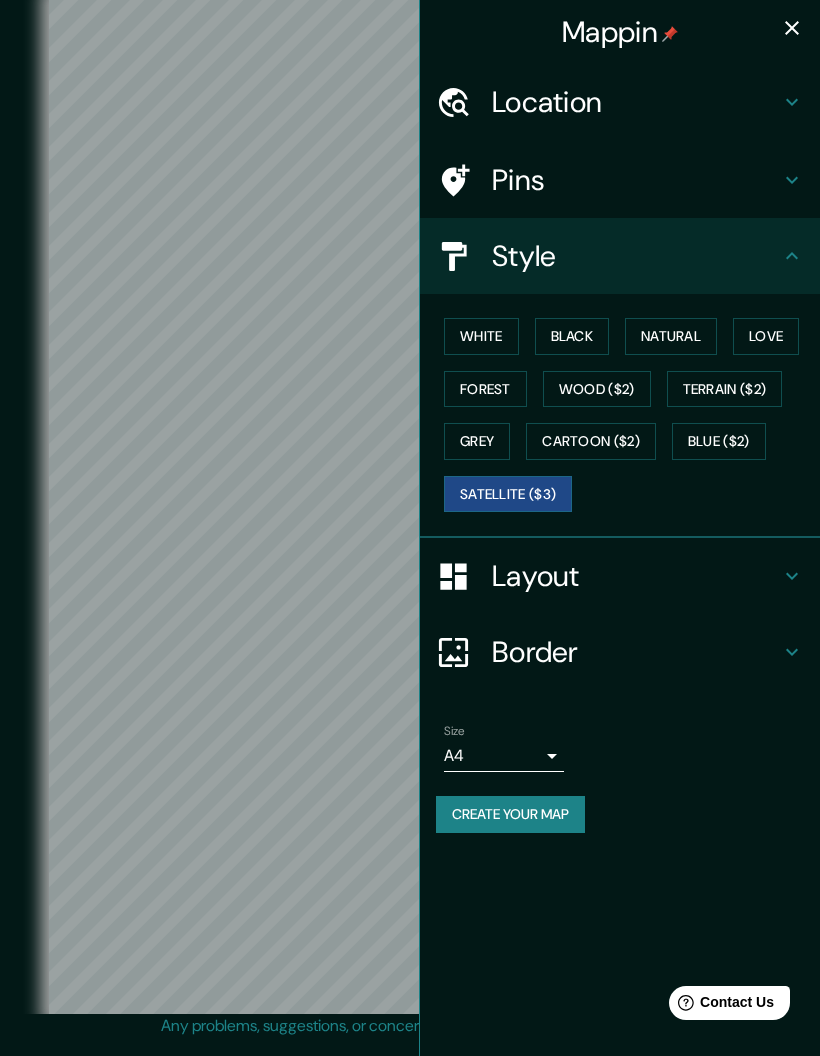 click on "Cartoon ($2)" at bounding box center [591, 441] 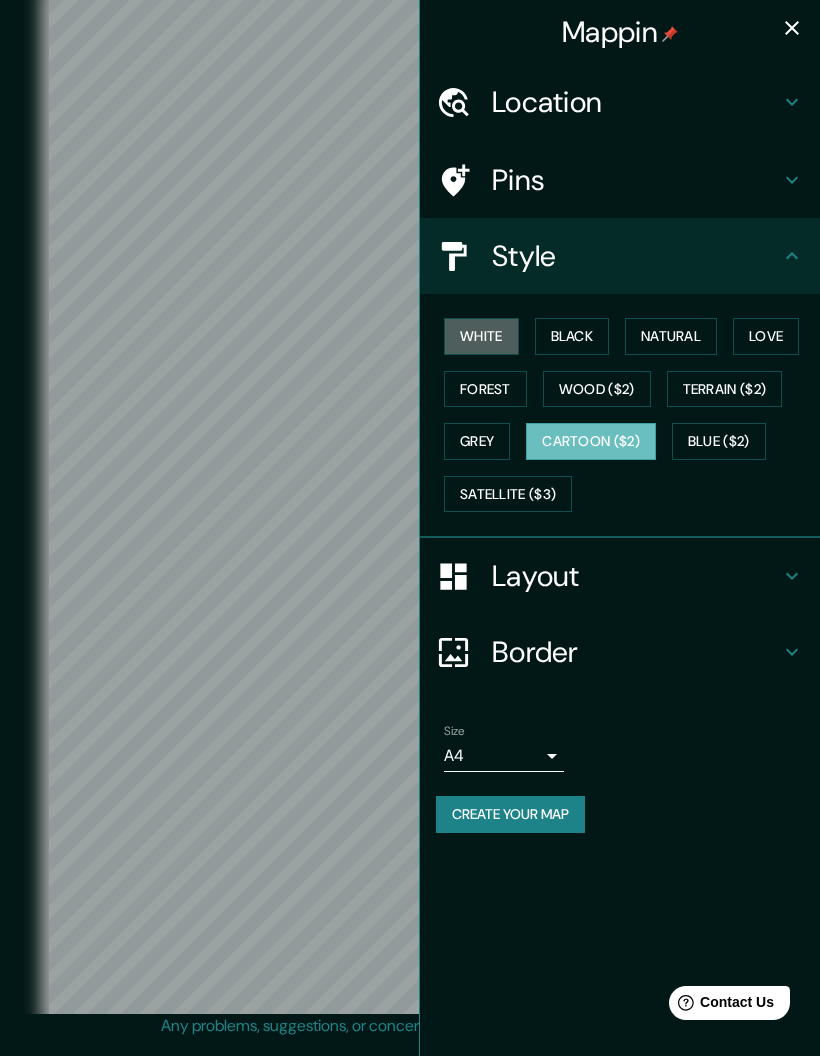 click on "White" at bounding box center [481, 336] 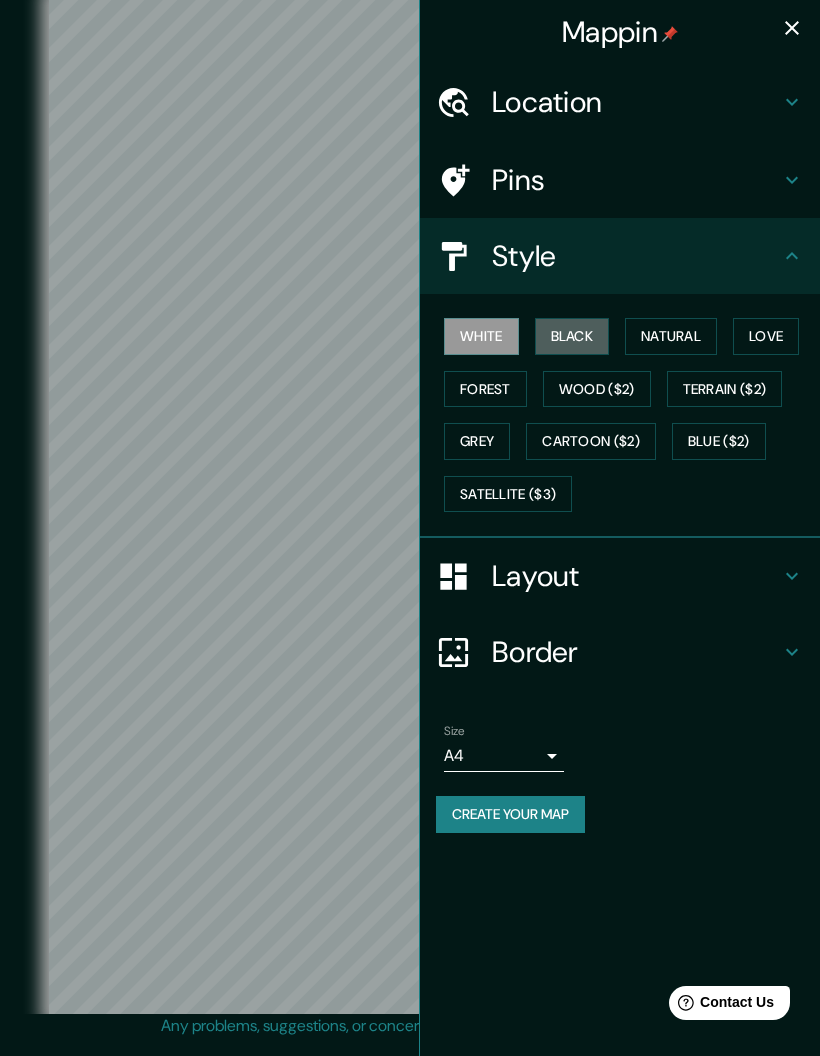 click on "Black" at bounding box center (572, 336) 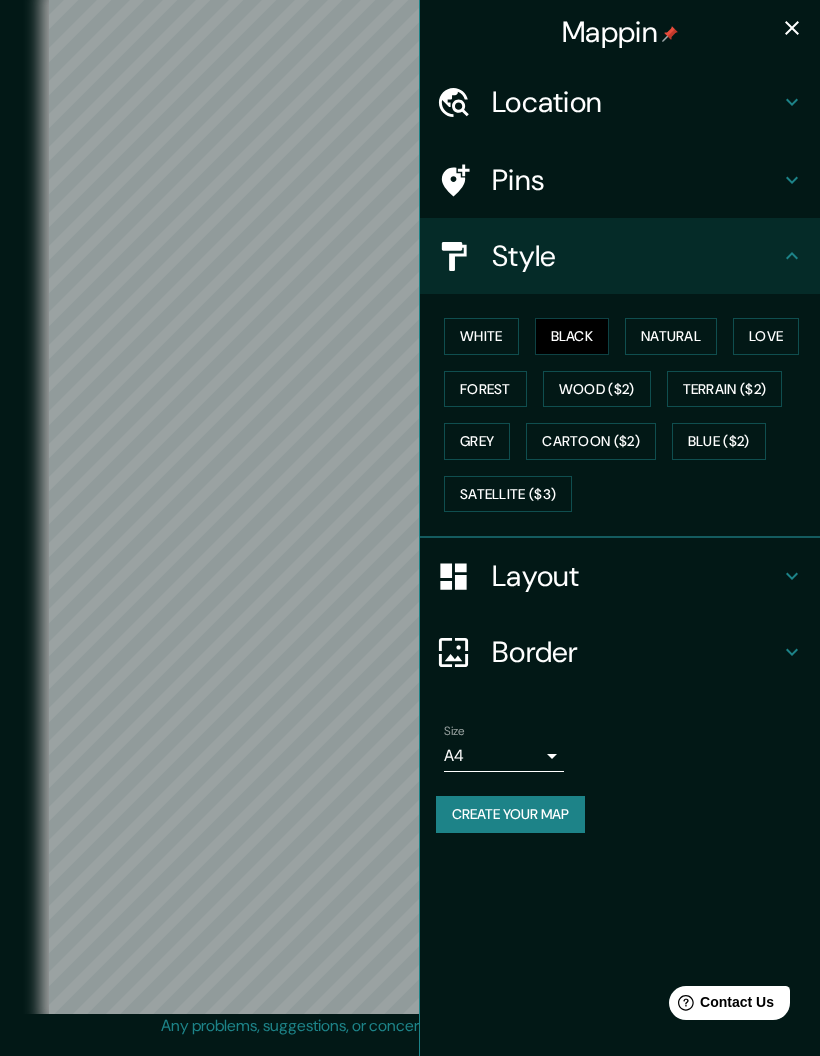 click on "Satellite ($3)" at bounding box center (508, 494) 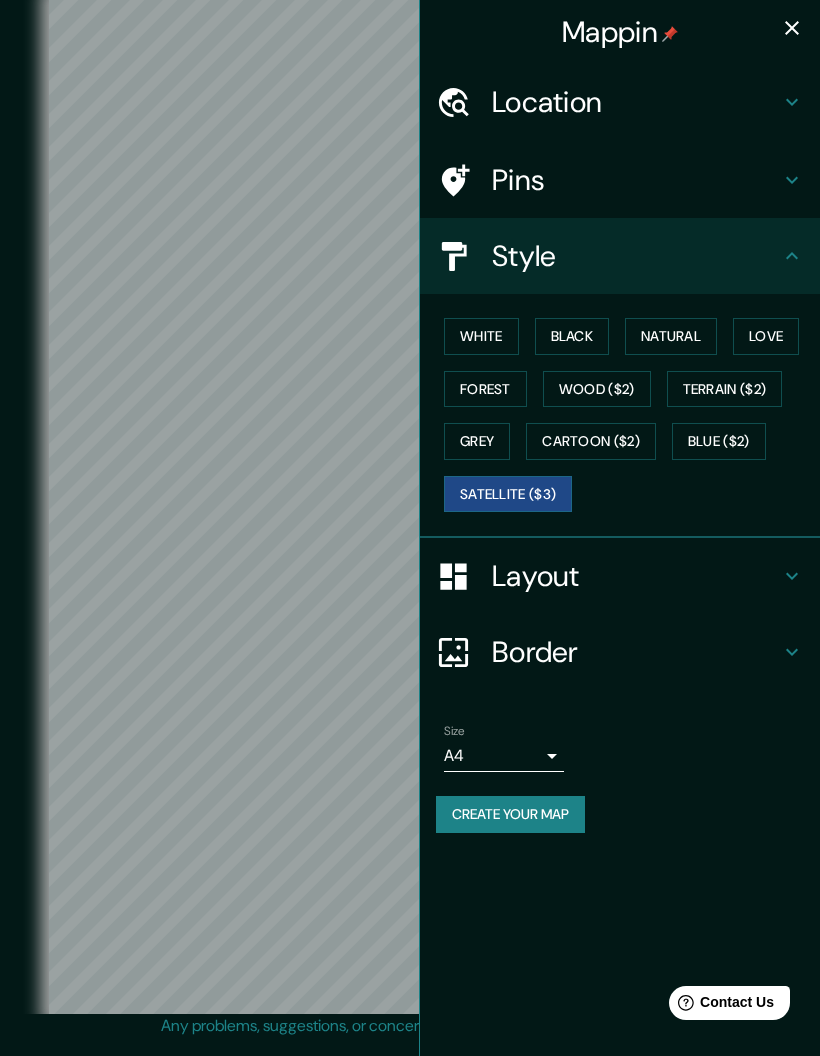 click at bounding box center [792, 28] 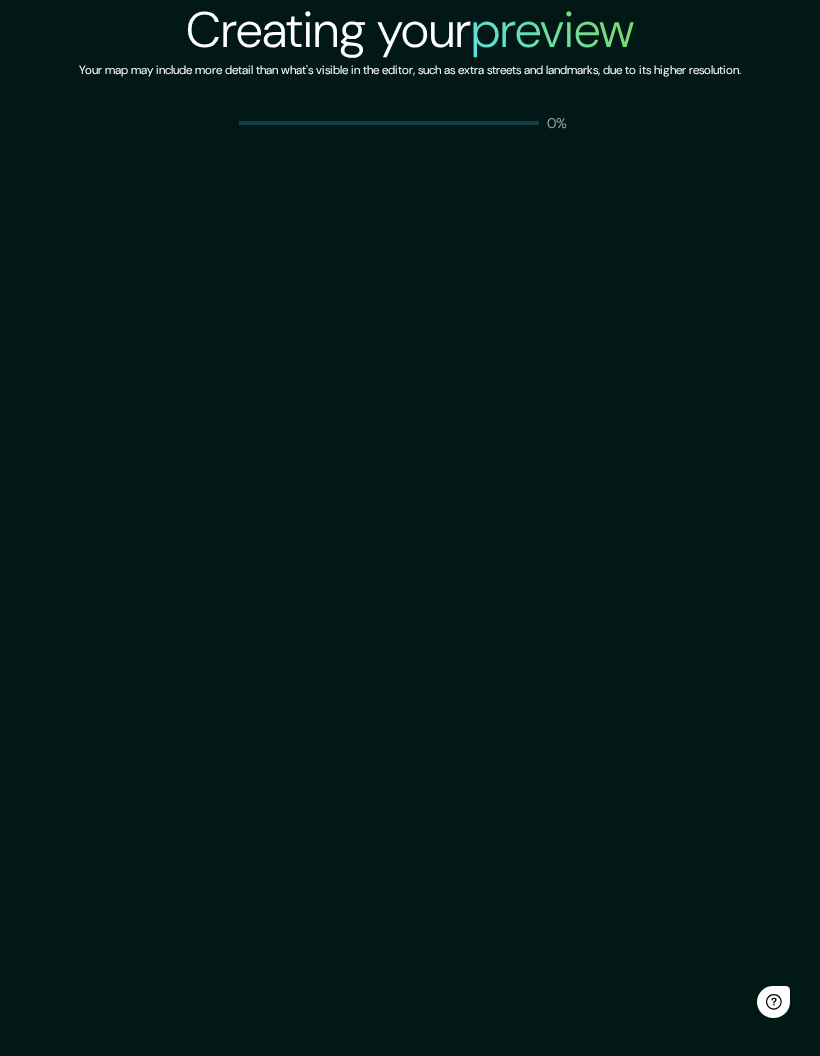 scroll, scrollTop: 0, scrollLeft: 0, axis: both 